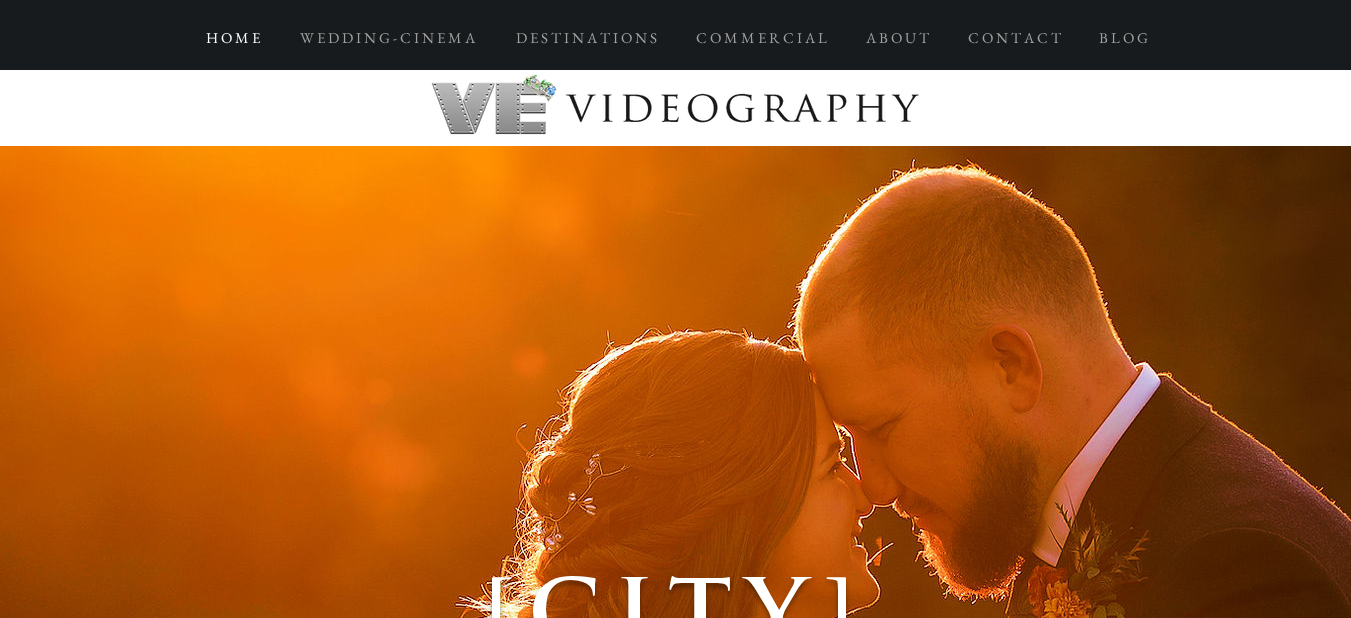 scroll, scrollTop: 0, scrollLeft: 0, axis: both 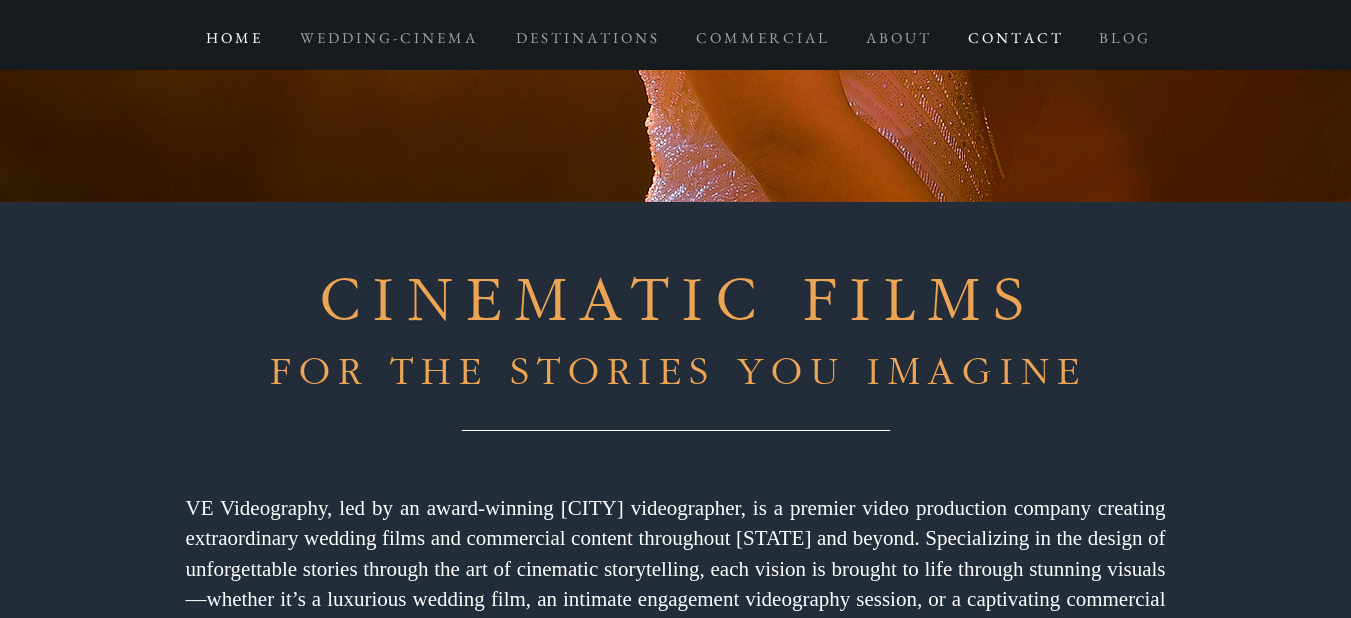 click on "C O N T A C T" at bounding box center (1014, 38) 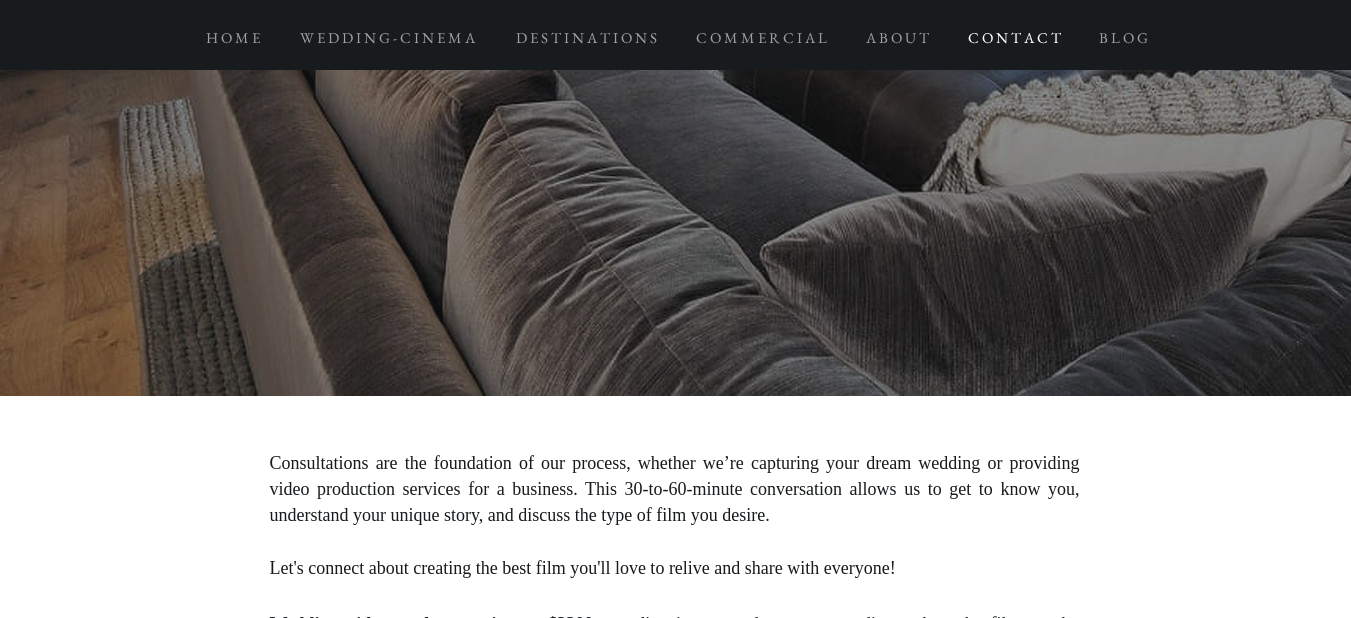 scroll, scrollTop: 1400, scrollLeft: 0, axis: vertical 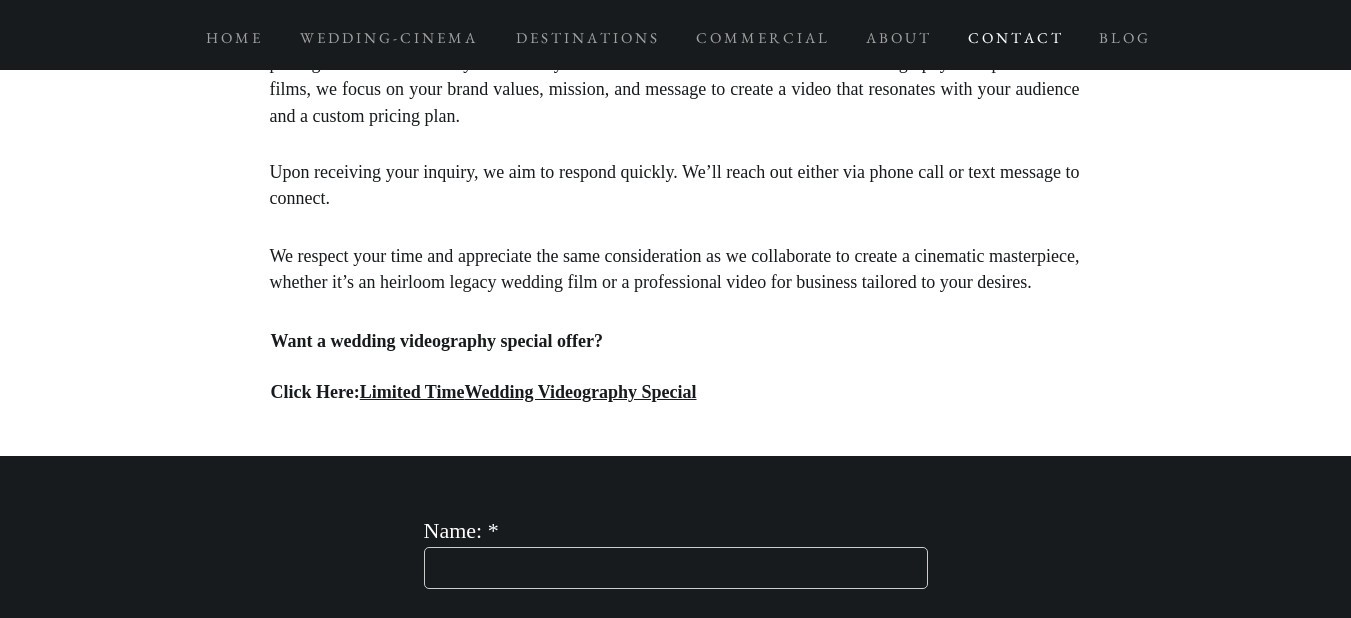 click on "Wedding Videography Special" at bounding box center [580, 392] 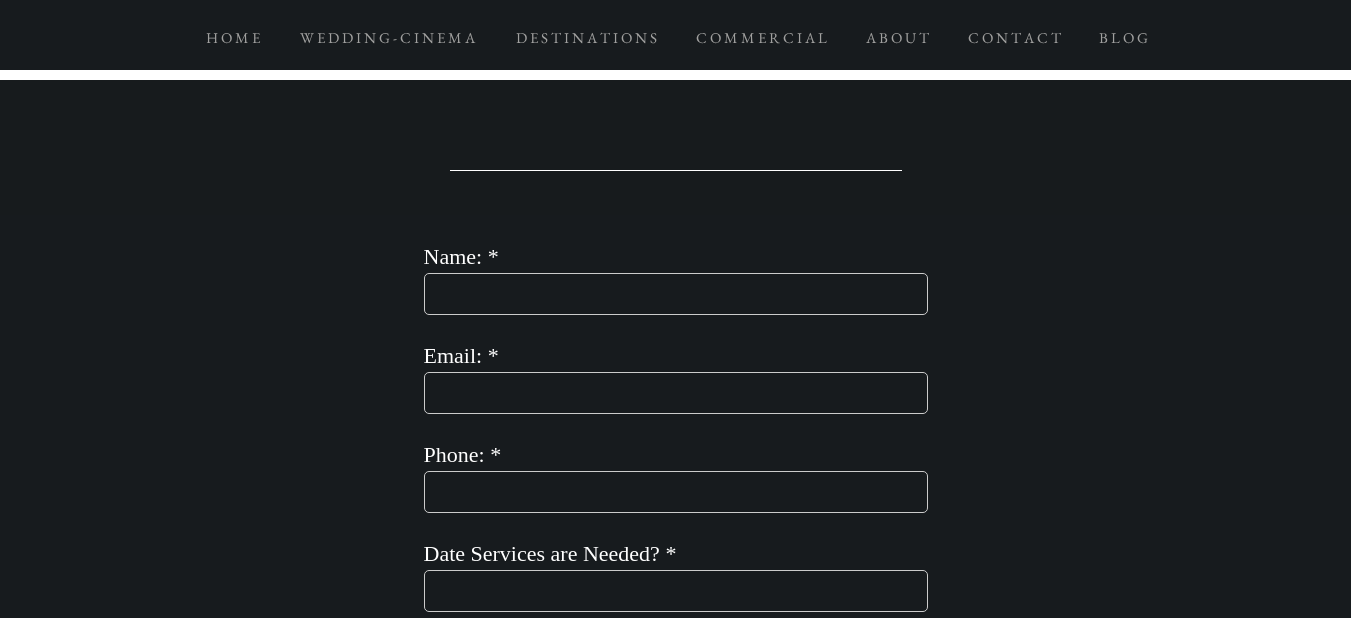 scroll, scrollTop: 2302, scrollLeft: 0, axis: vertical 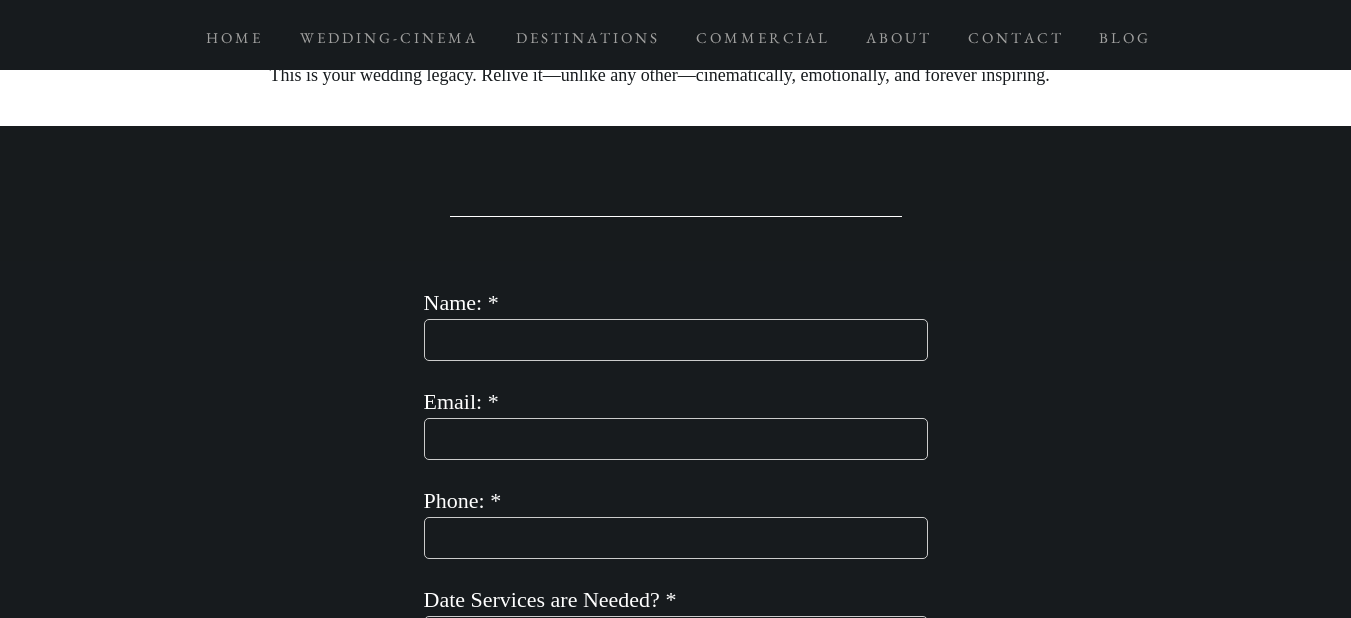 click on "Name:" at bounding box center (676, 340) 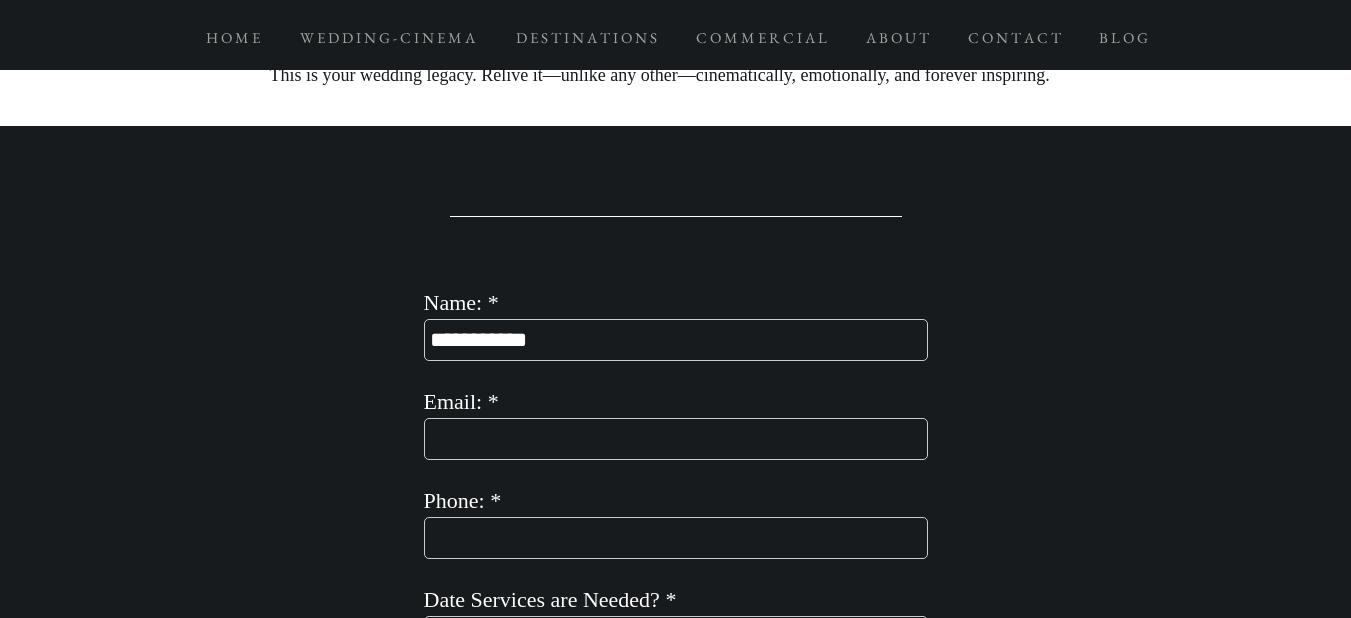 type on "**********" 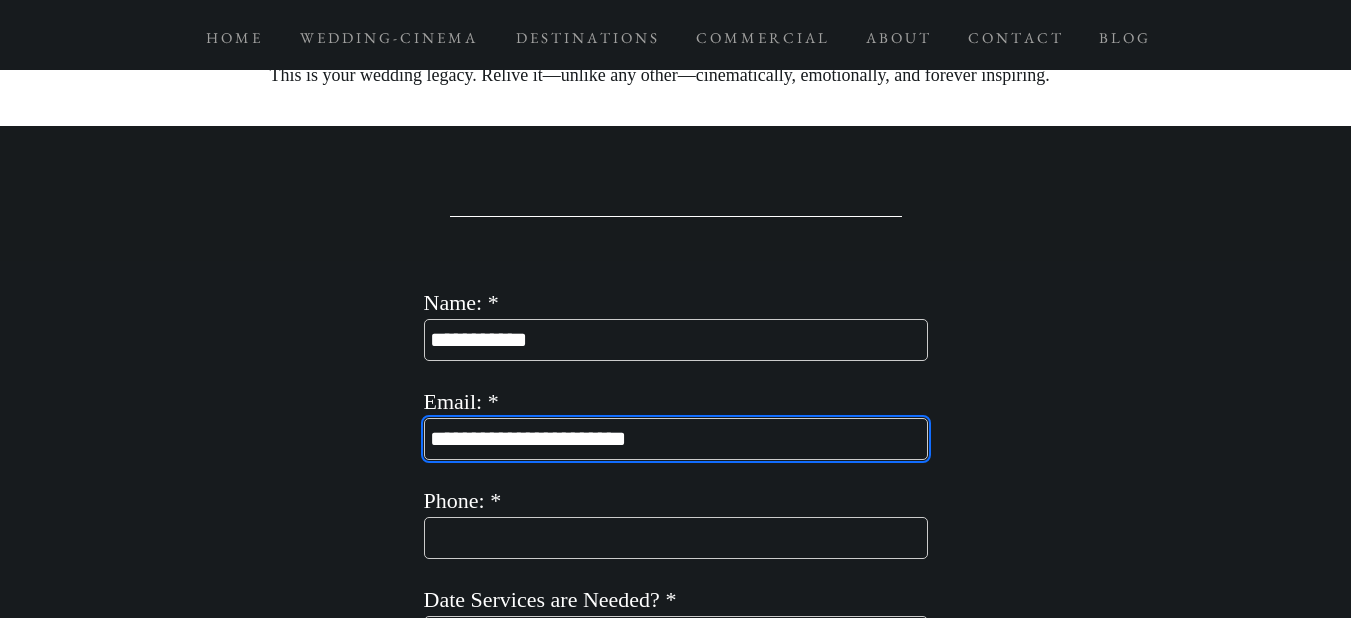 type on "**********" 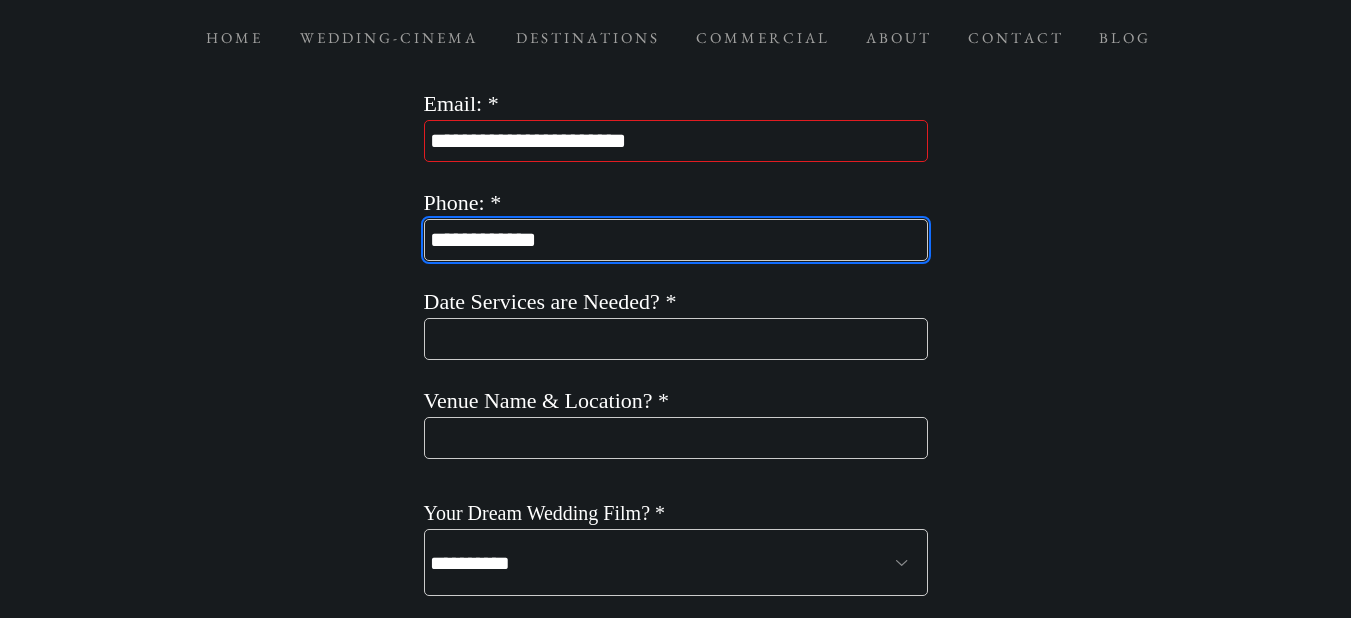scroll, scrollTop: 2602, scrollLeft: 0, axis: vertical 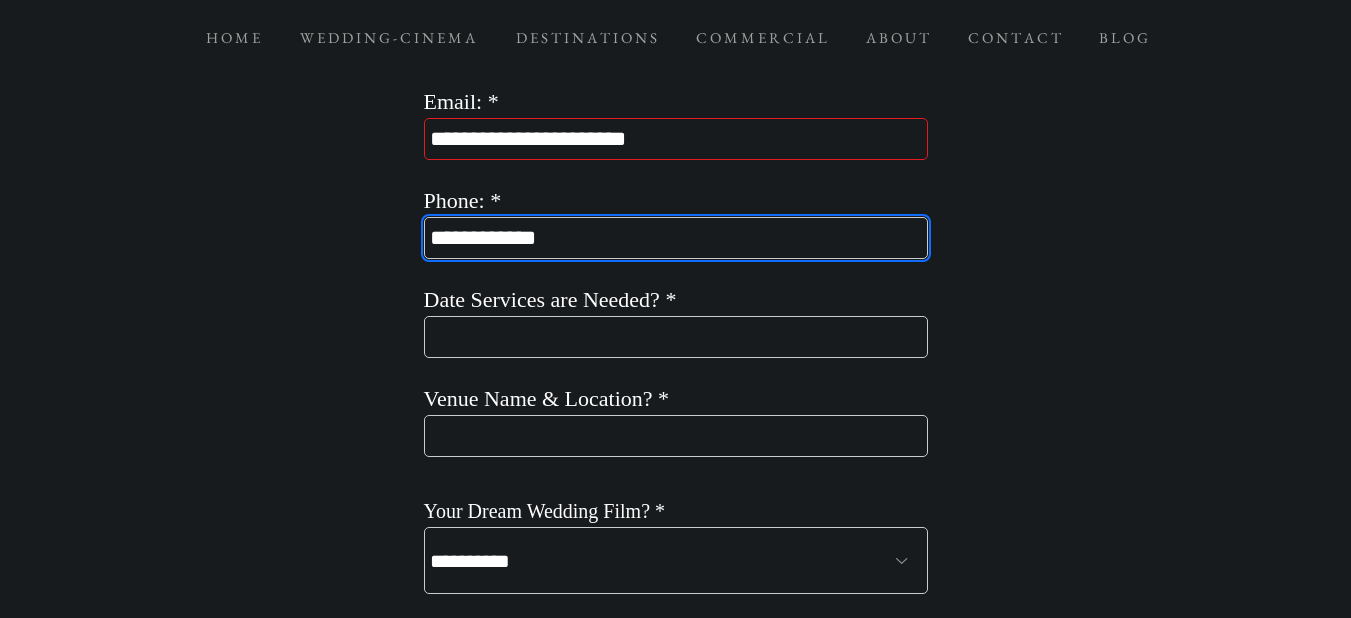 type on "**********" 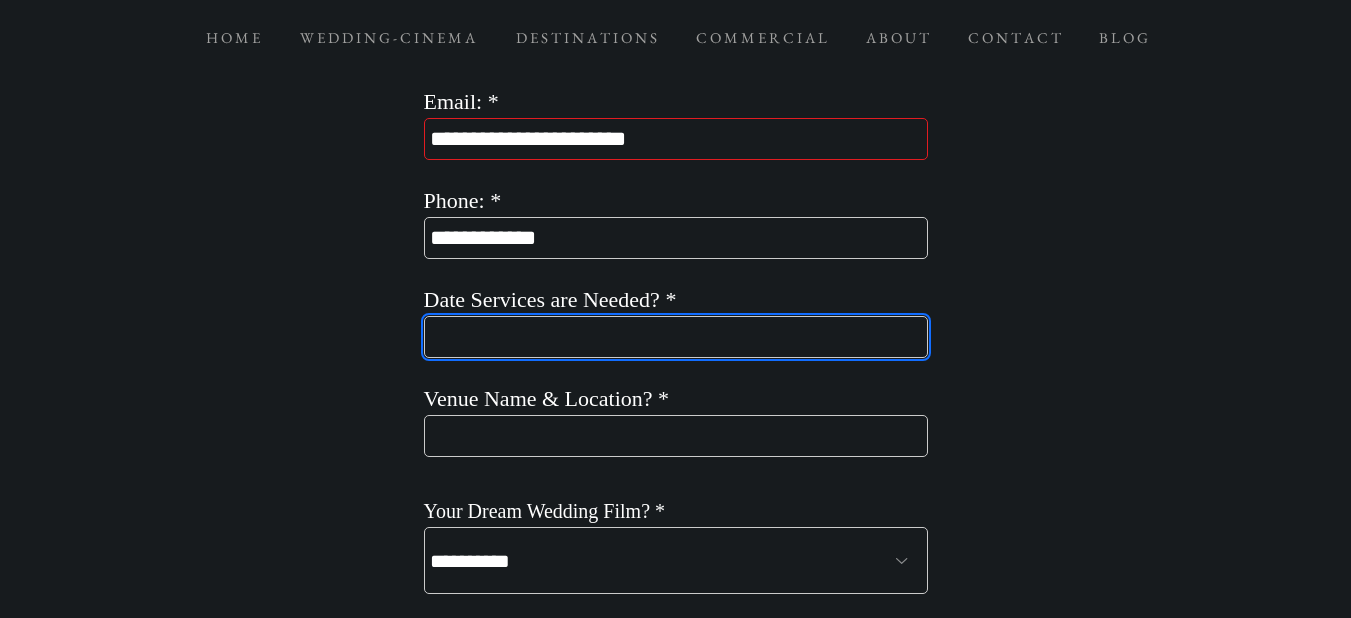 click on "Date Services are Needed?" at bounding box center [676, 337] 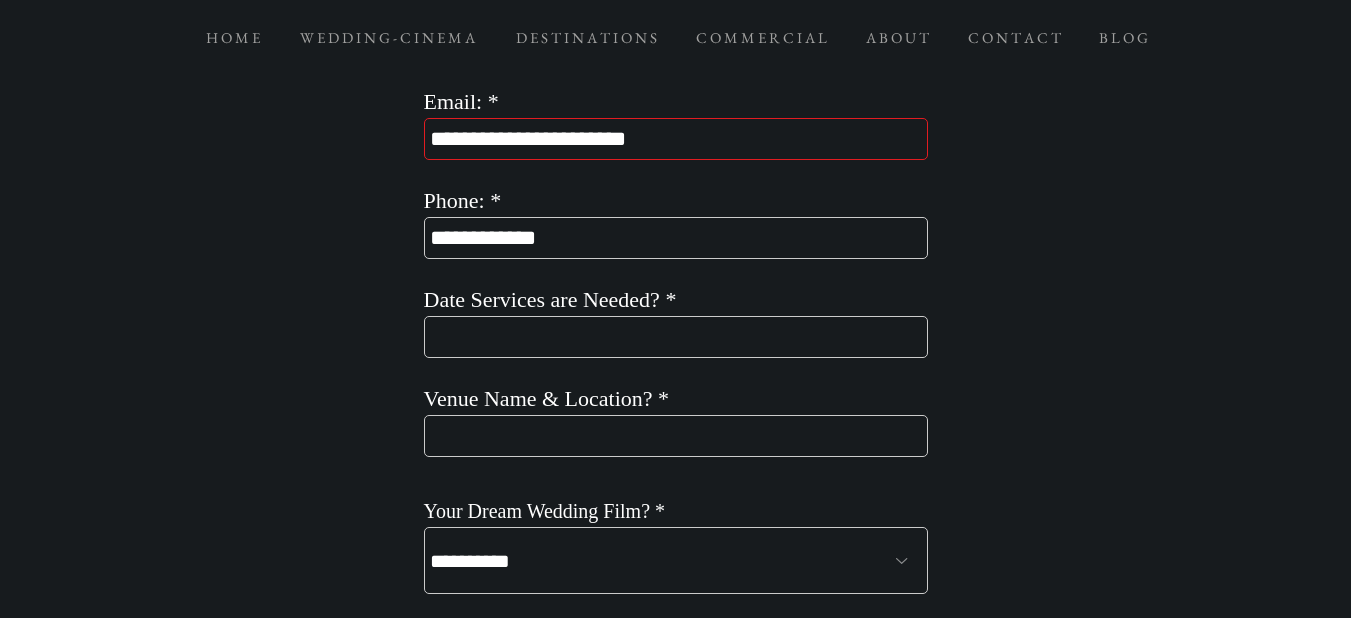 click on "Date Services are Needed?" at bounding box center (676, 337) 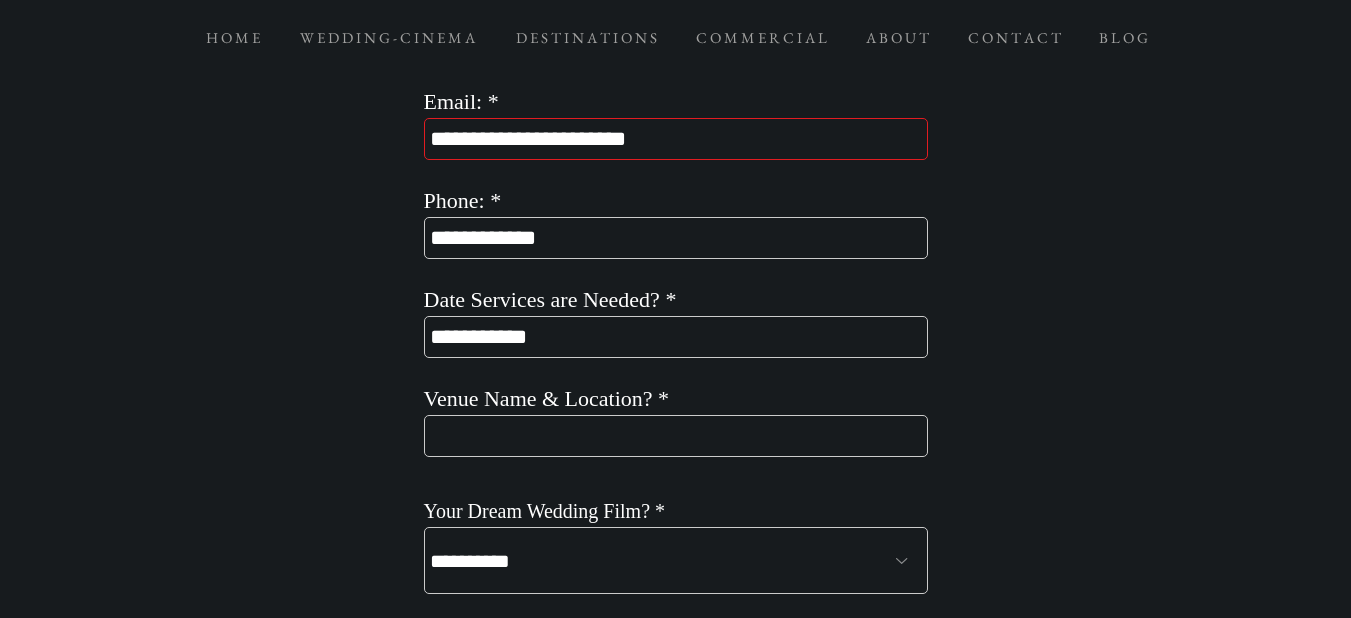 type on "**********" 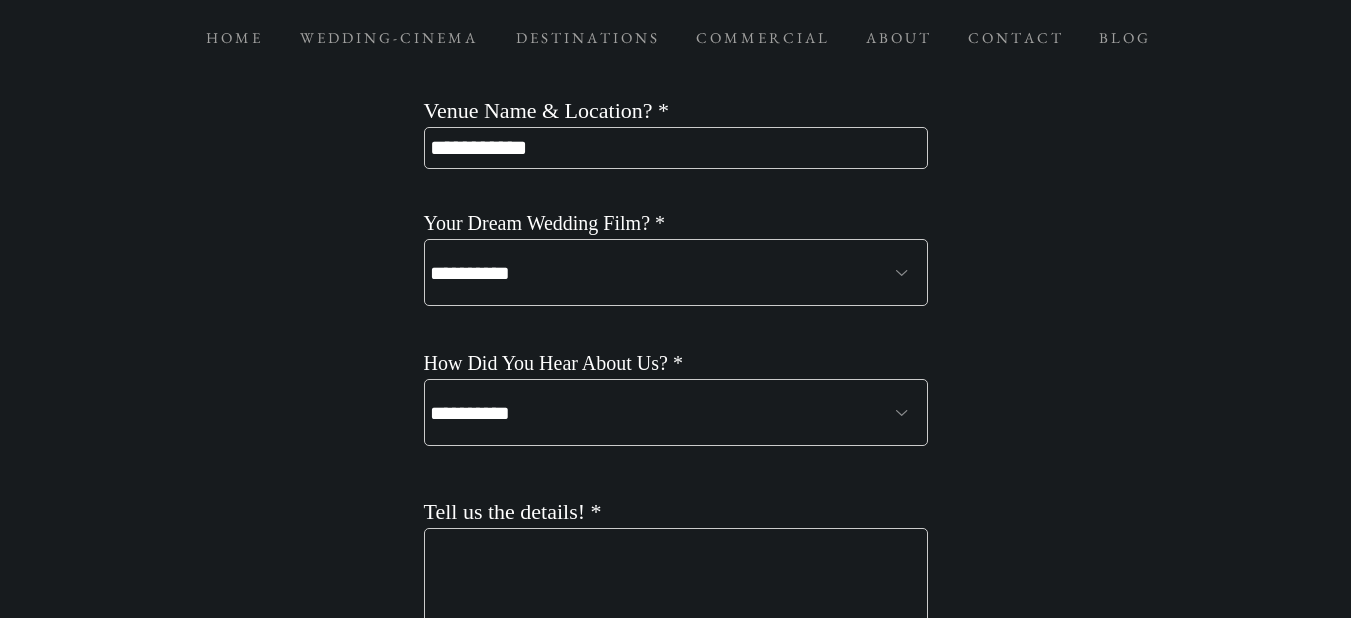 scroll, scrollTop: 2902, scrollLeft: 0, axis: vertical 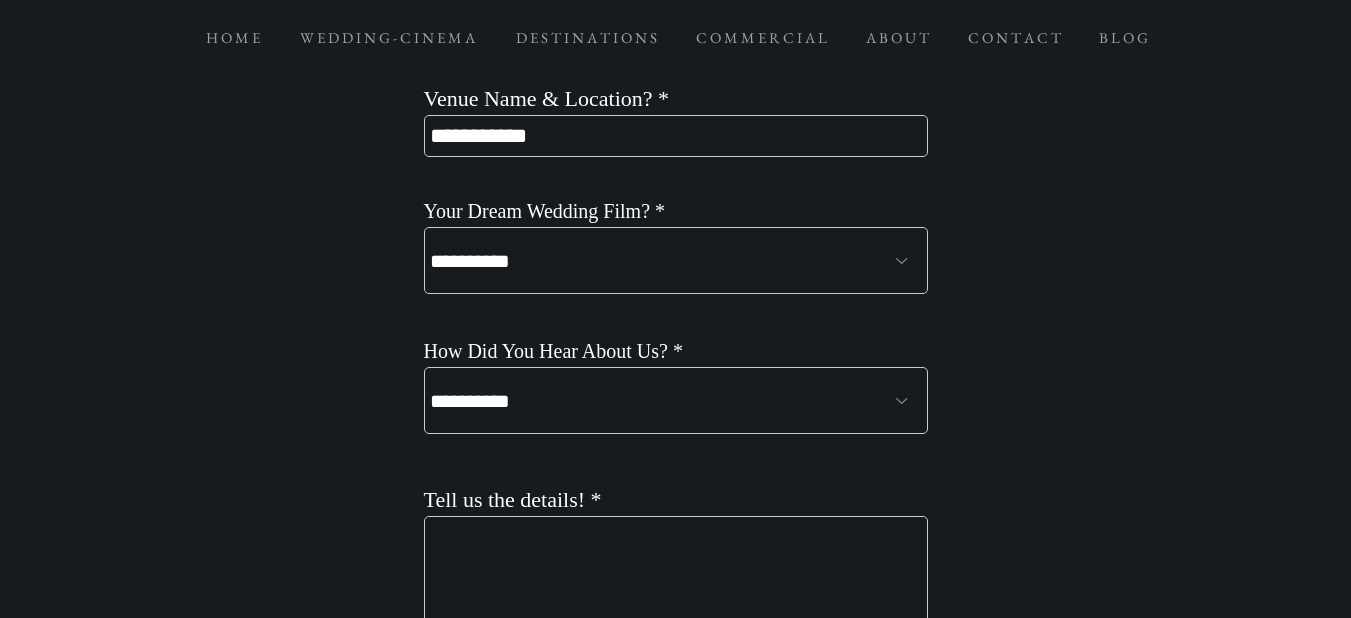 type on "**********" 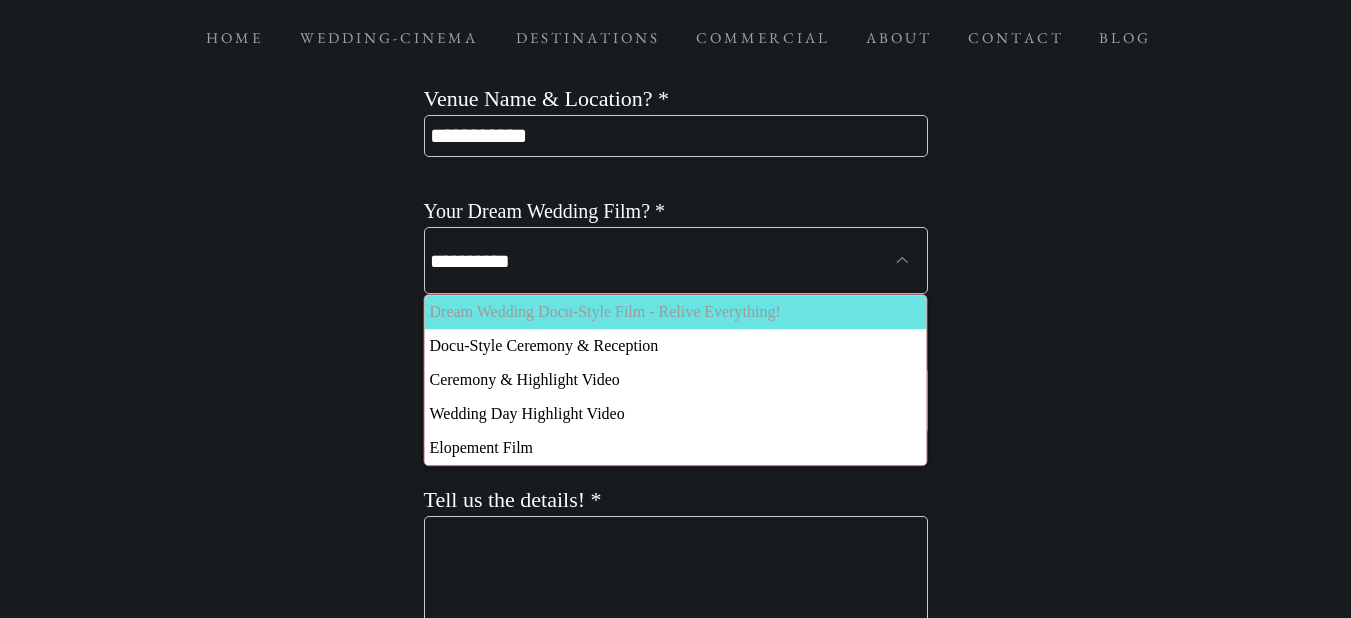 click on "Dream Wedding Docu-Style Film - Relive Everything!" at bounding box center (603, 312) 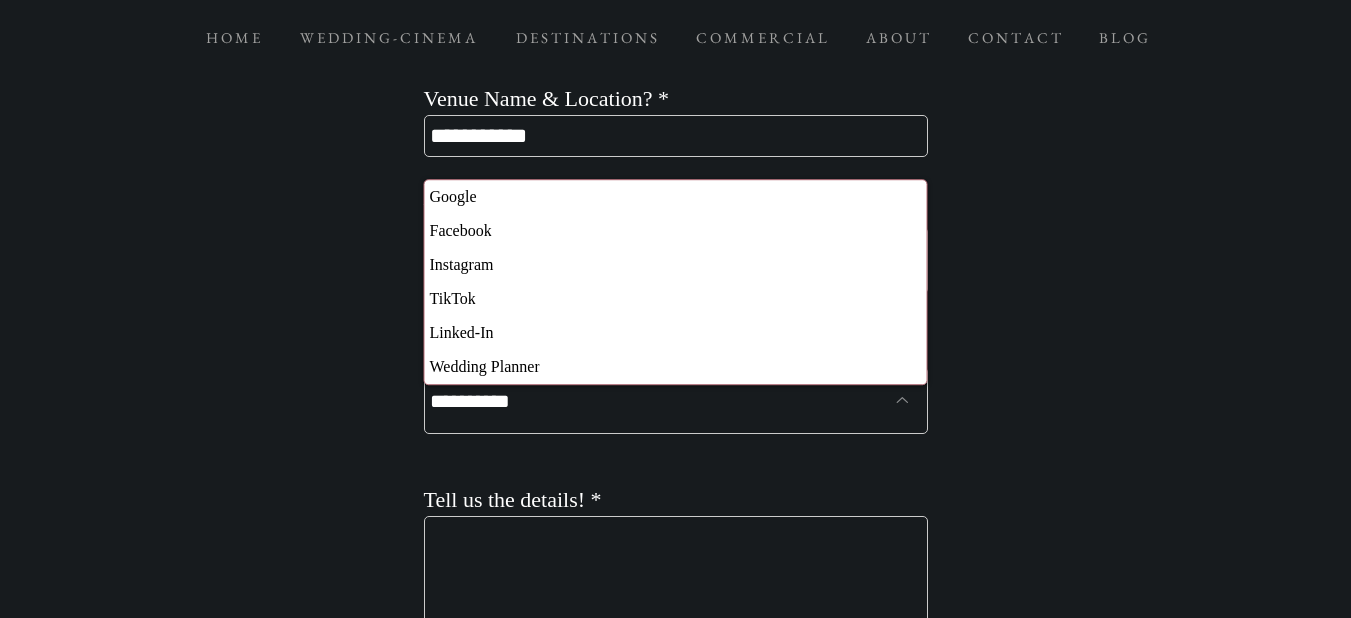 click on "**********" at bounding box center (676, 400) 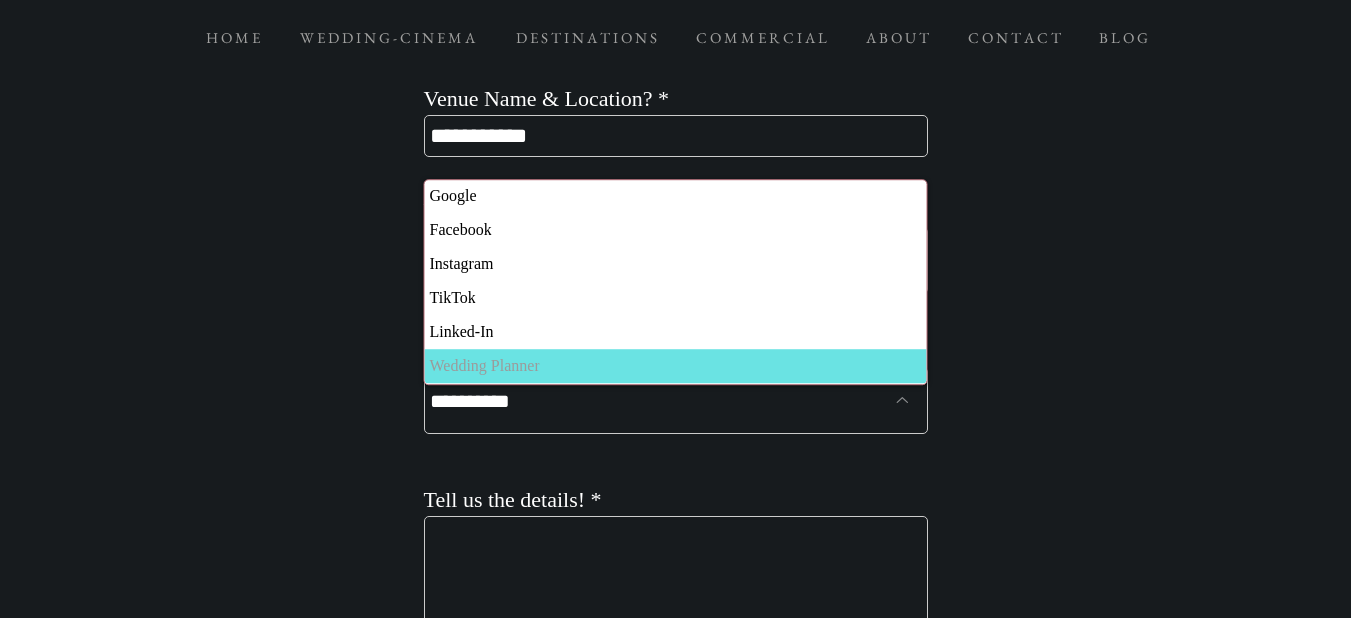 click on "Wedding Planner" at bounding box center (676, 366) 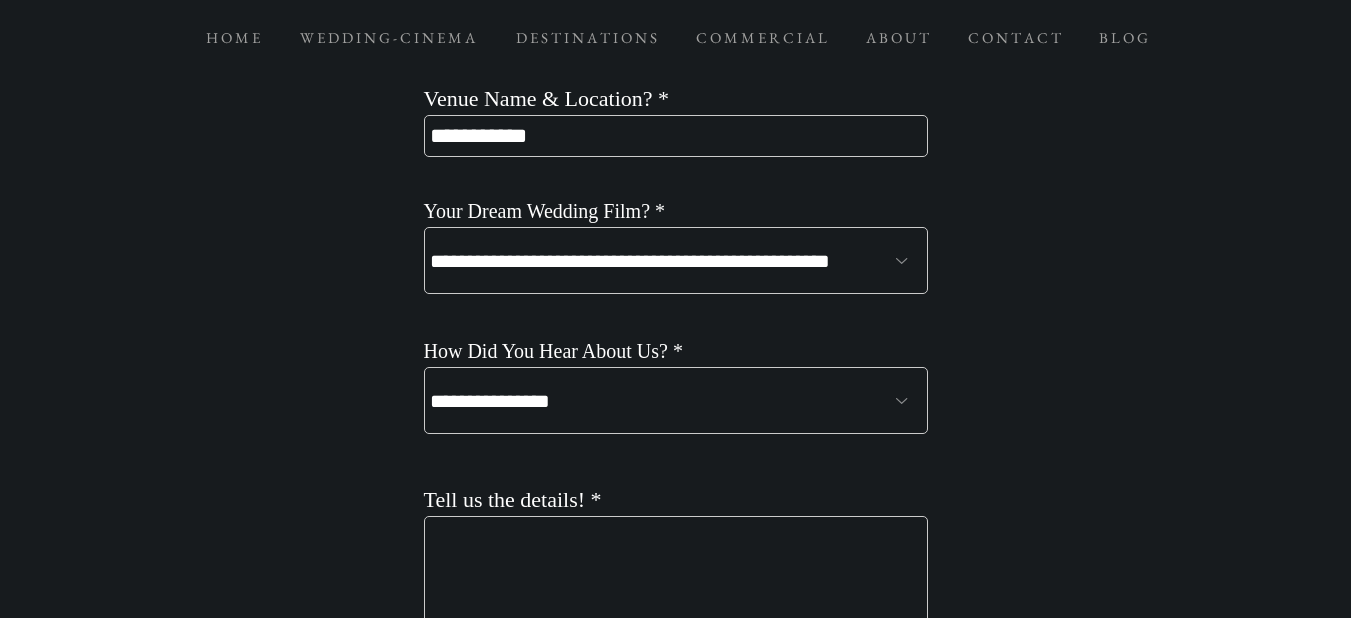 click on "Tell us the details!" at bounding box center [676, 695] 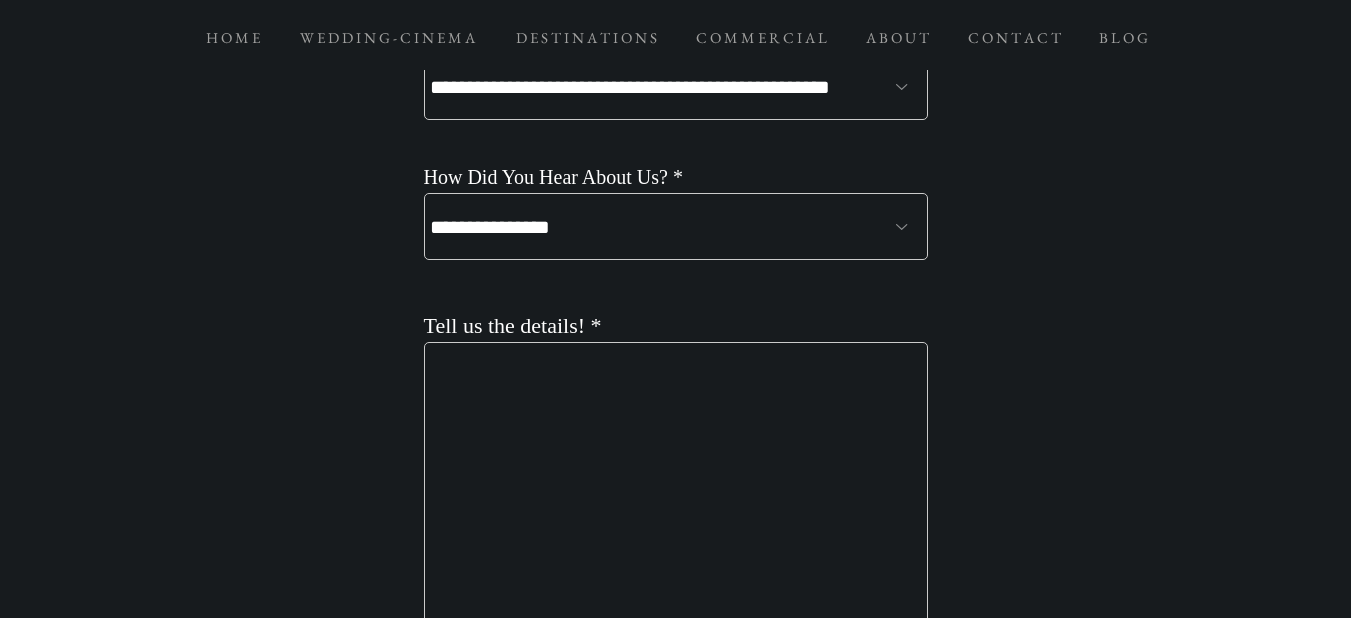scroll, scrollTop: 3102, scrollLeft: 0, axis: vertical 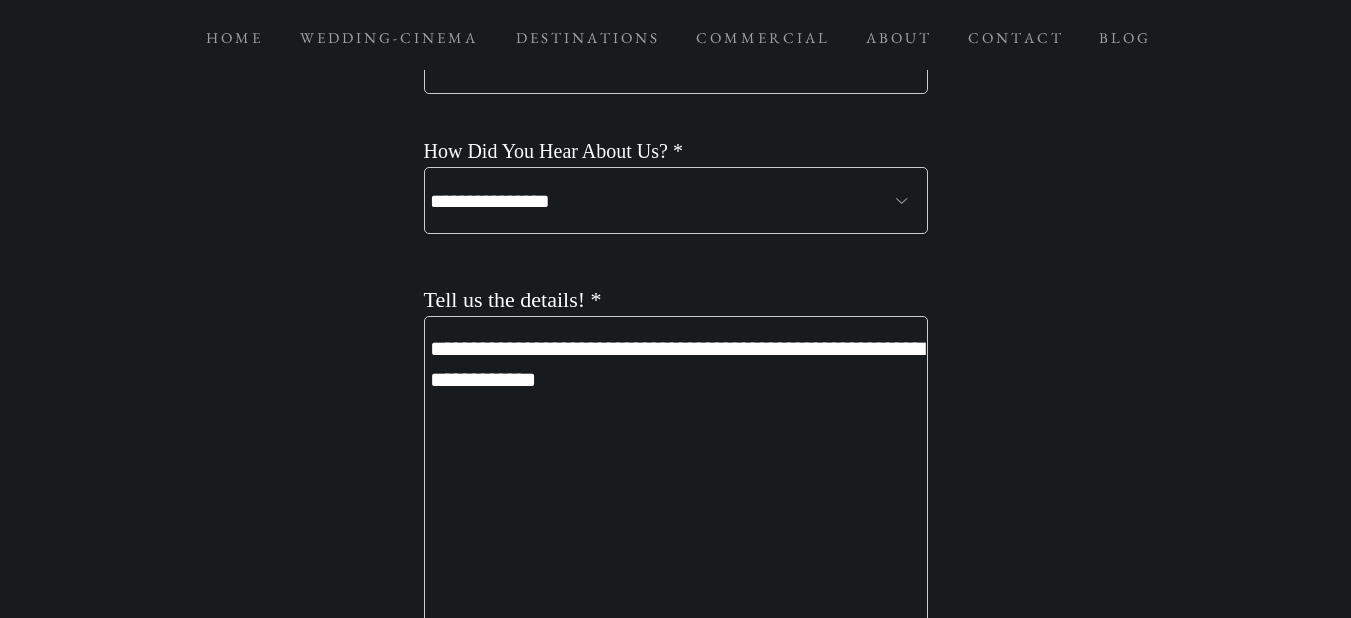click on "**********" at bounding box center [676, 495] 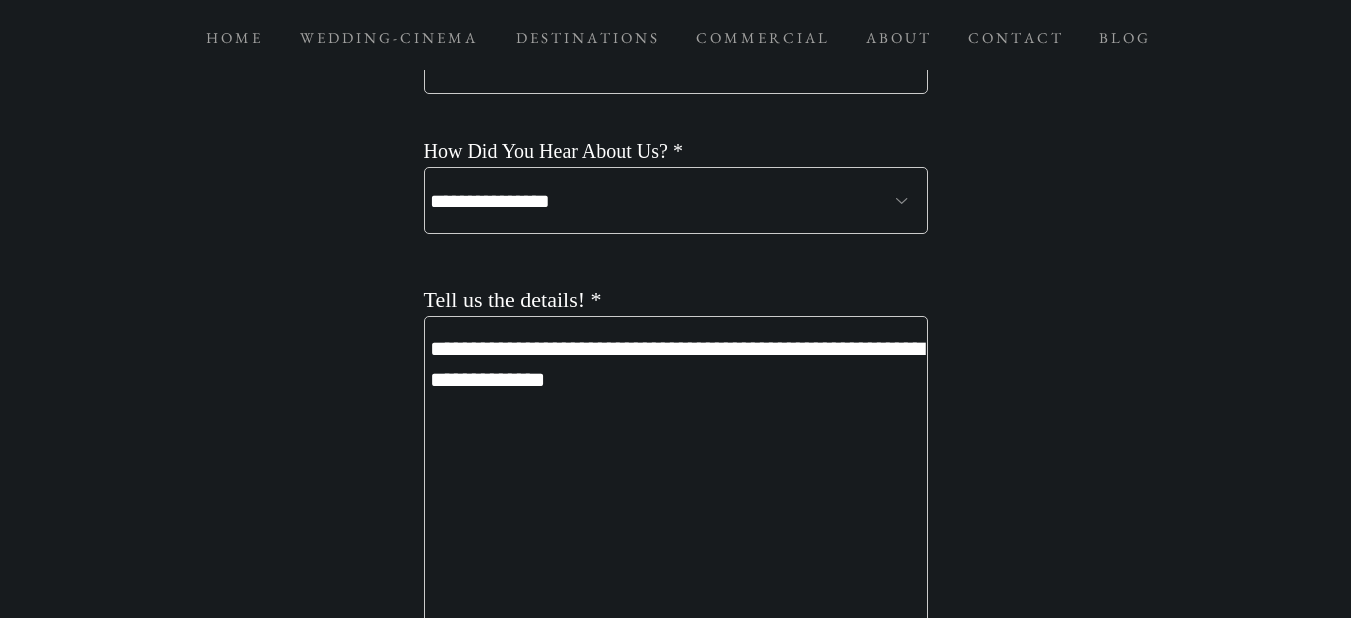 click on "**********" at bounding box center (676, 495) 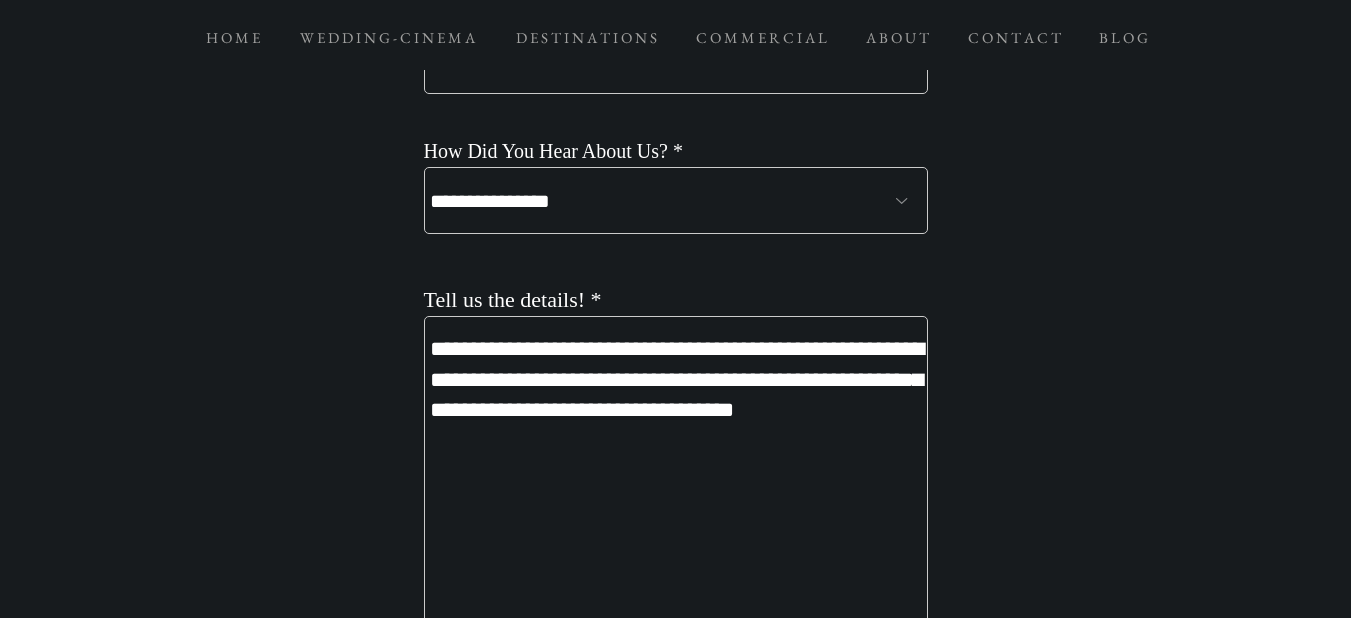 click on "**********" at bounding box center (676, 495) 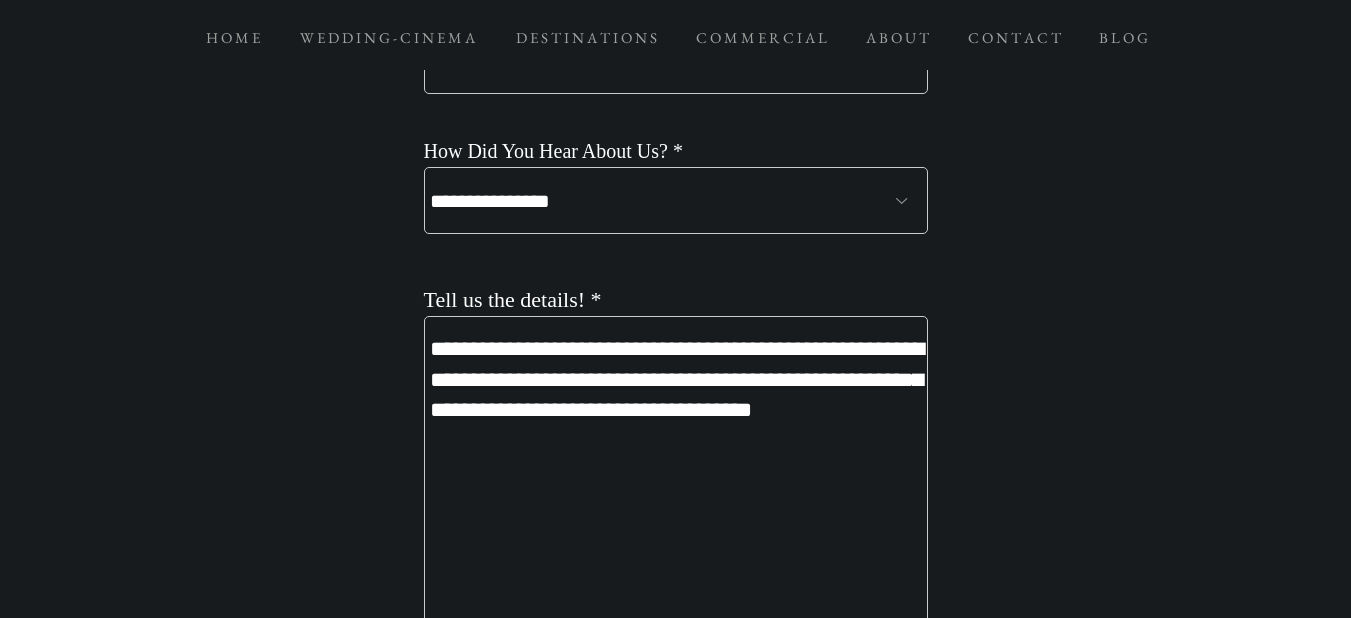 click on "**********" at bounding box center [676, 495] 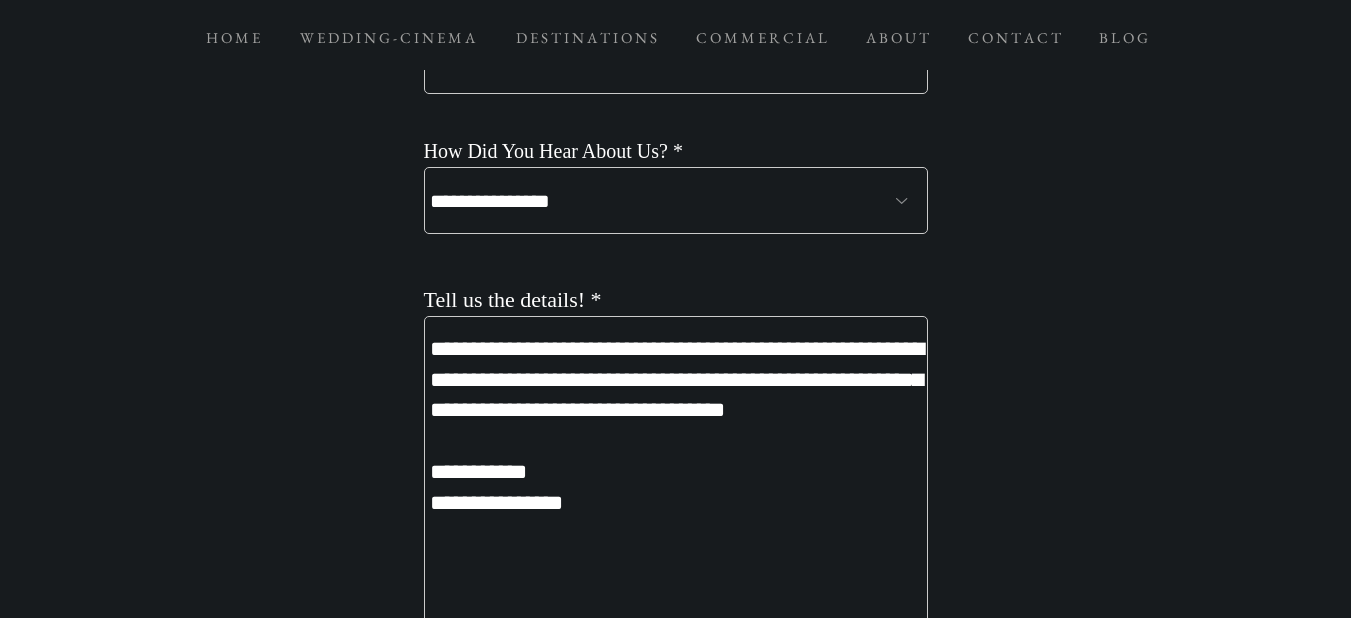 click on "**********" at bounding box center [676, 495] 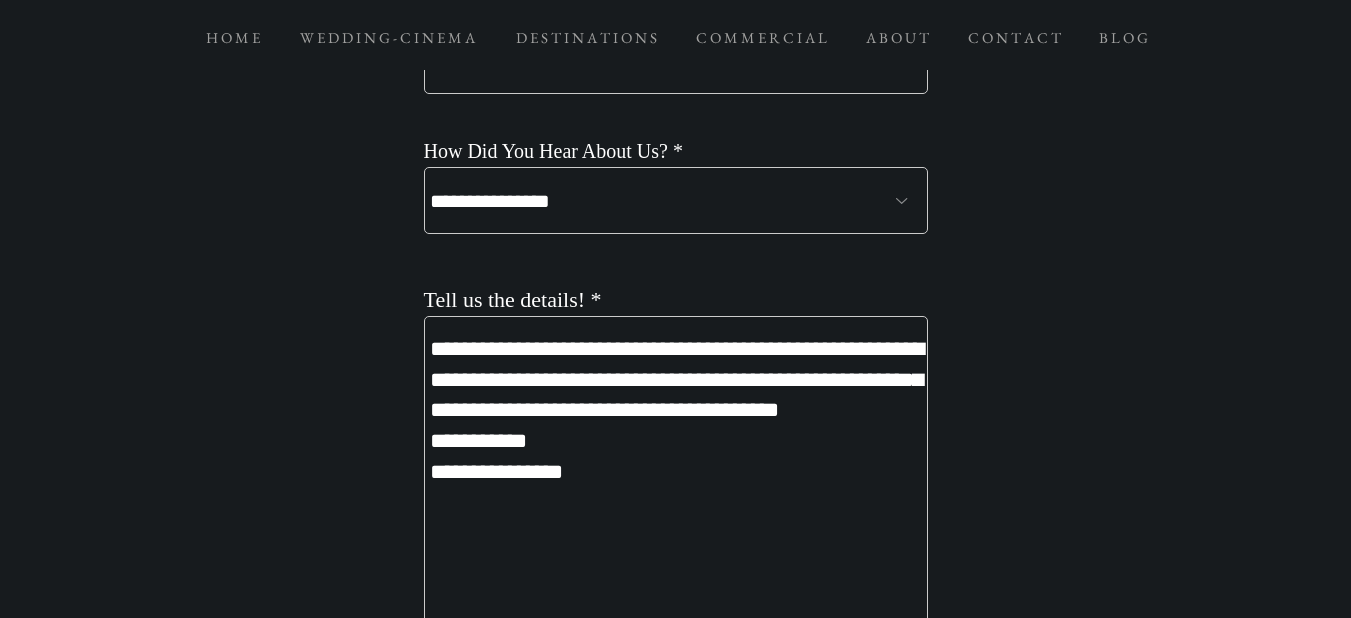 click on "**********" at bounding box center [676, 495] 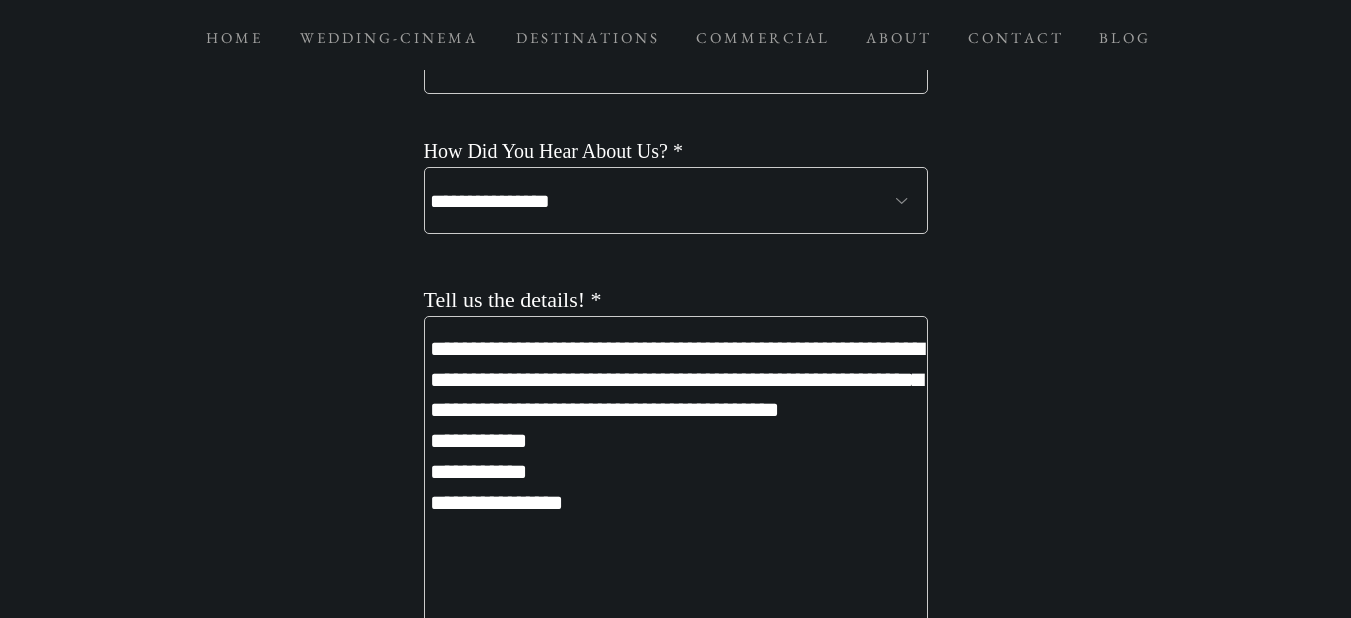 click on "**********" at bounding box center (676, 495) 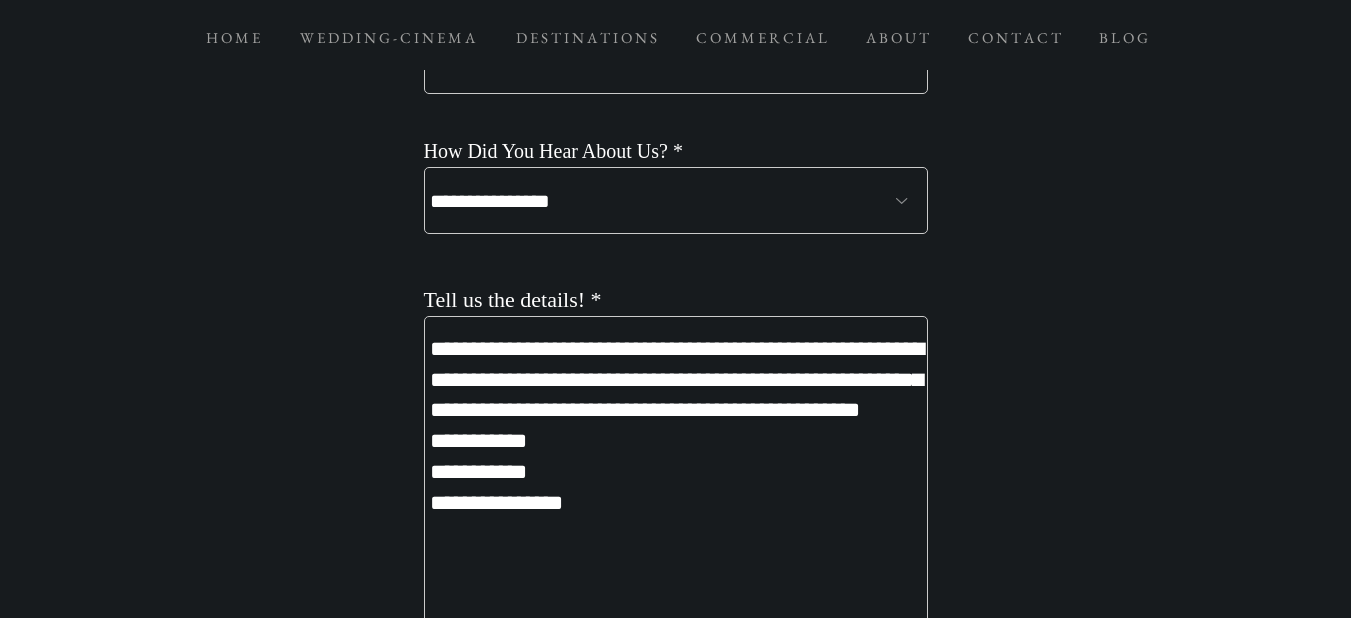 click on "**********" at bounding box center (676, 495) 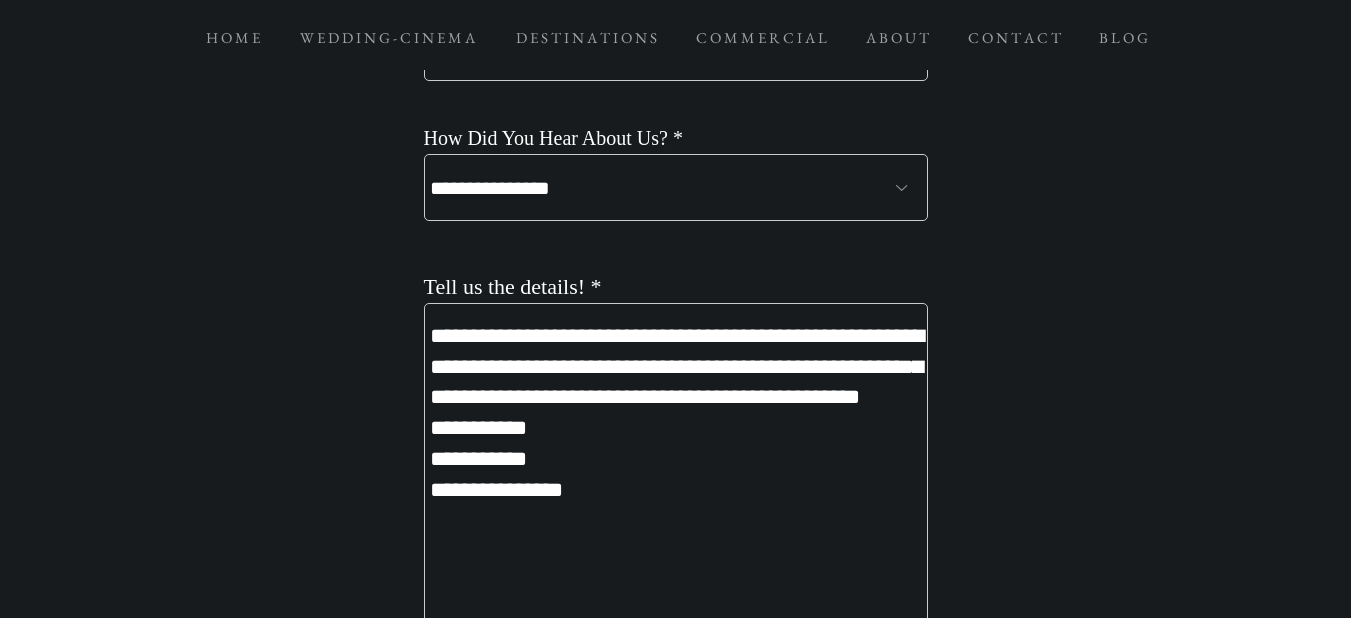 scroll, scrollTop: 3402, scrollLeft: 0, axis: vertical 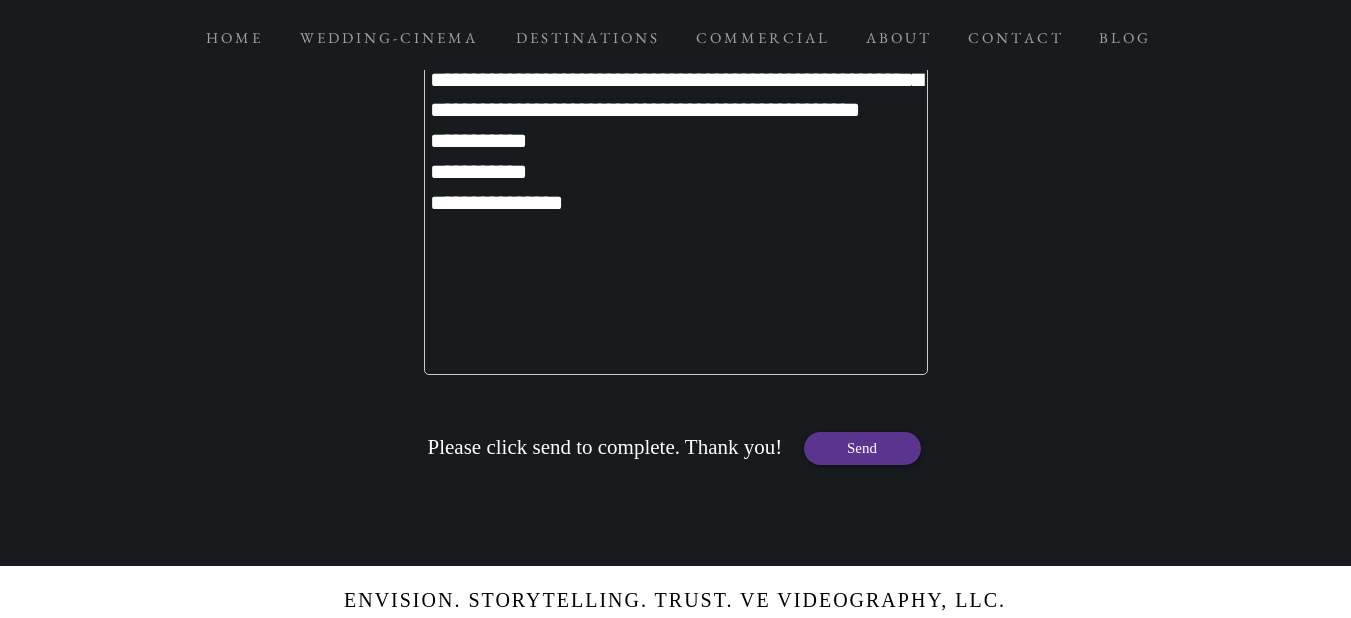 type on "**********" 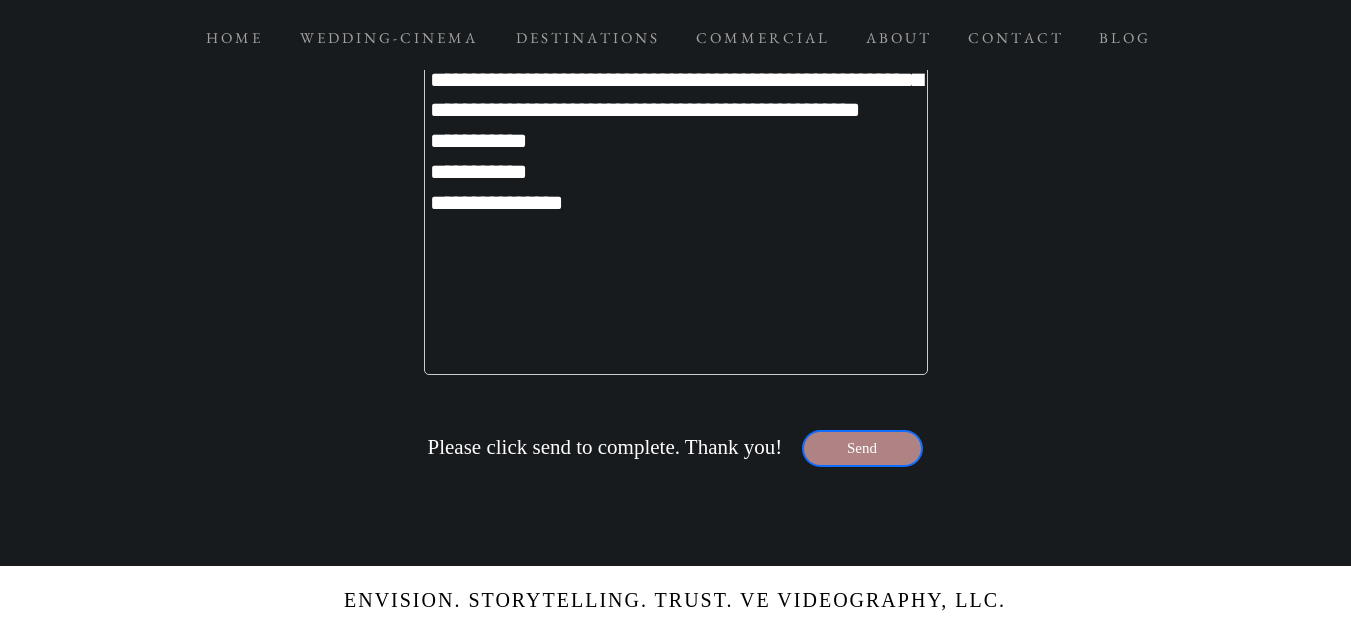click on "Send" at bounding box center [862, 448] 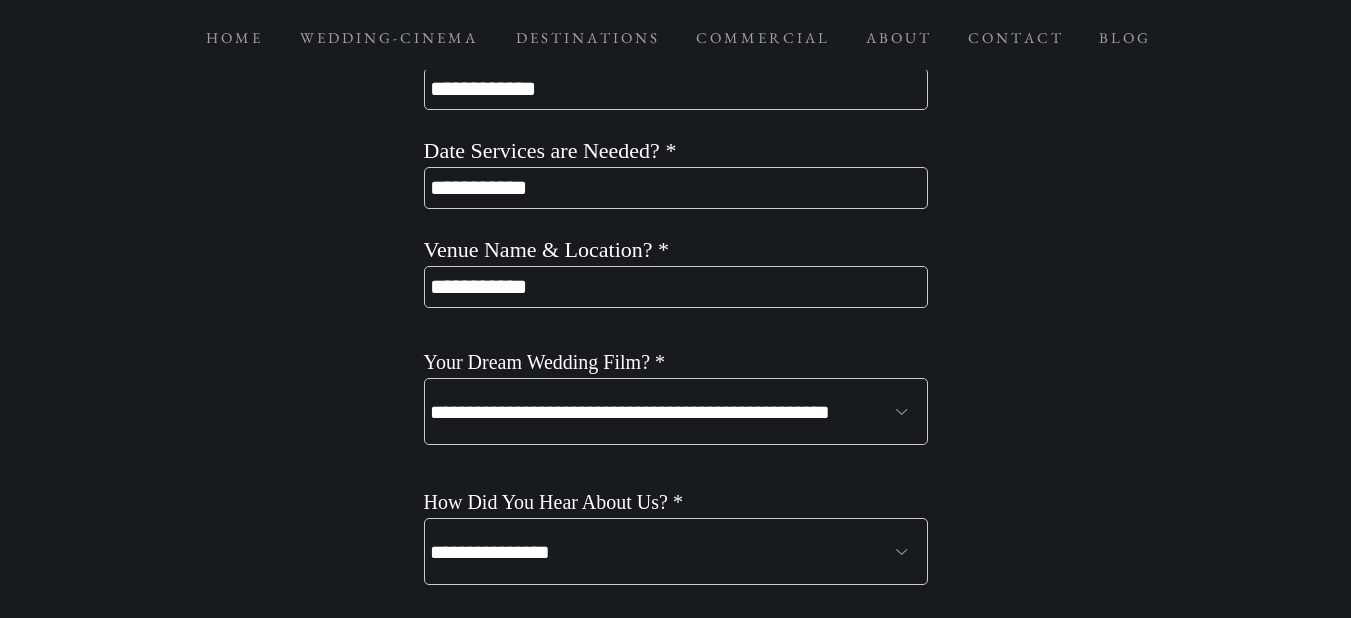 scroll, scrollTop: 2722, scrollLeft: 0, axis: vertical 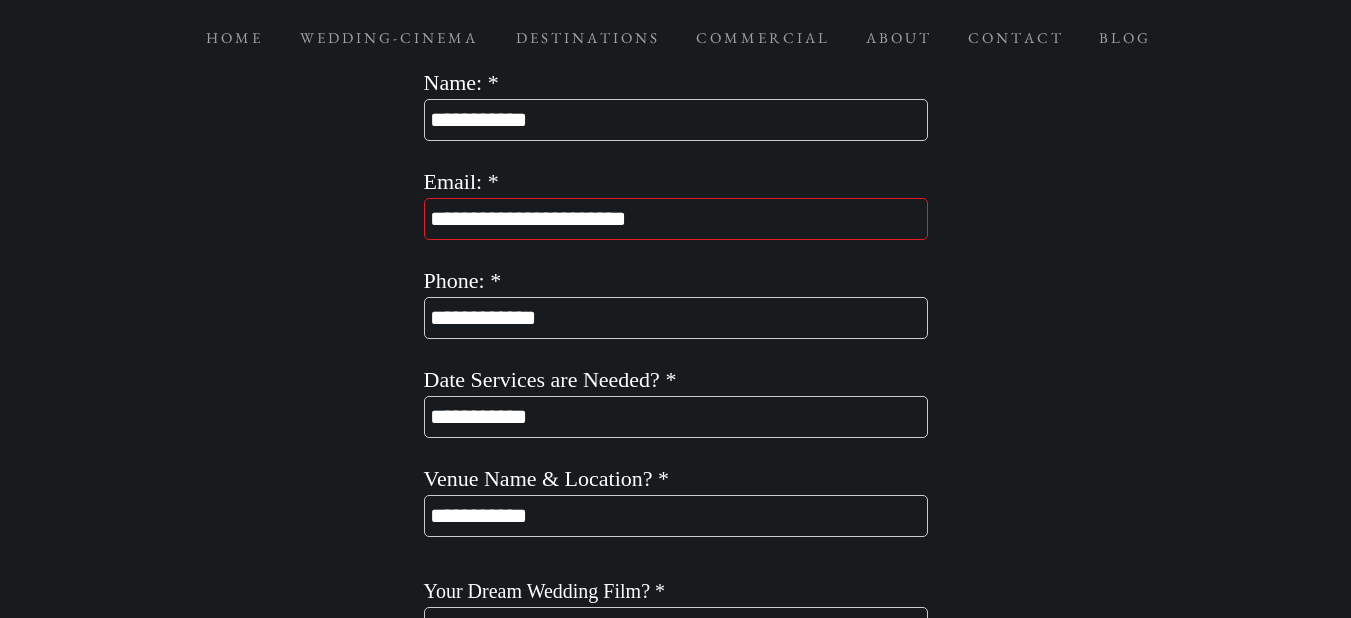 click on "**********" at bounding box center [676, 318] 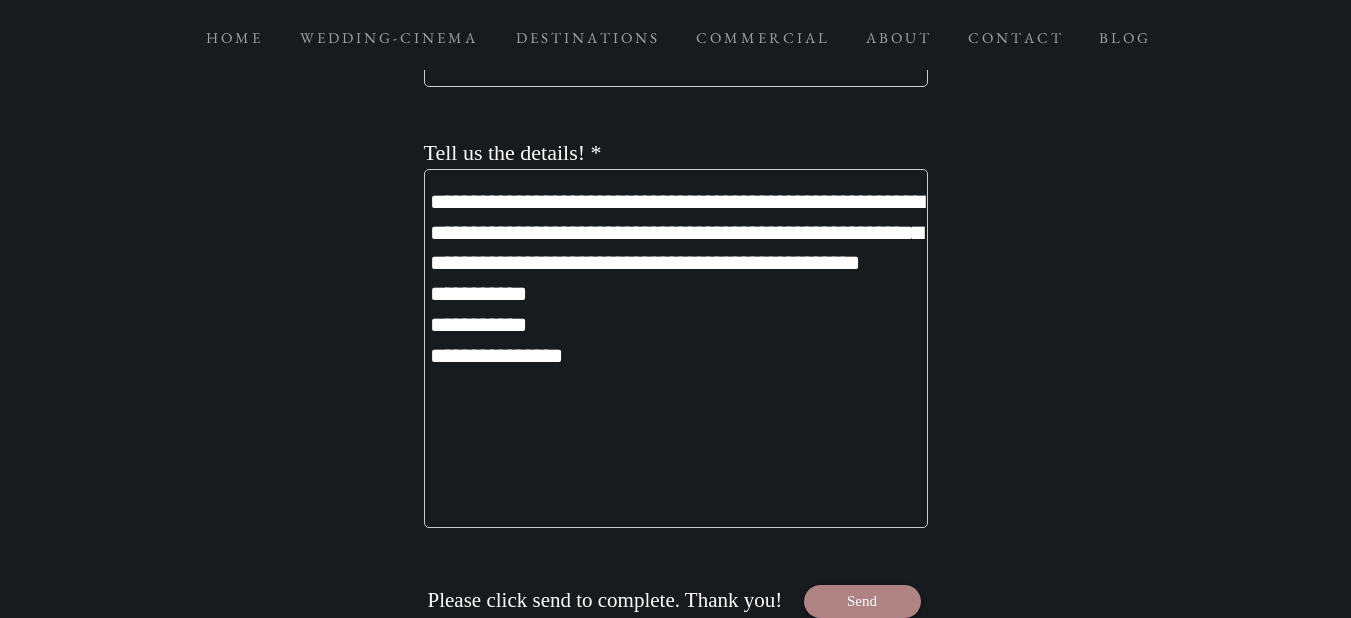 scroll, scrollTop: 3422, scrollLeft: 0, axis: vertical 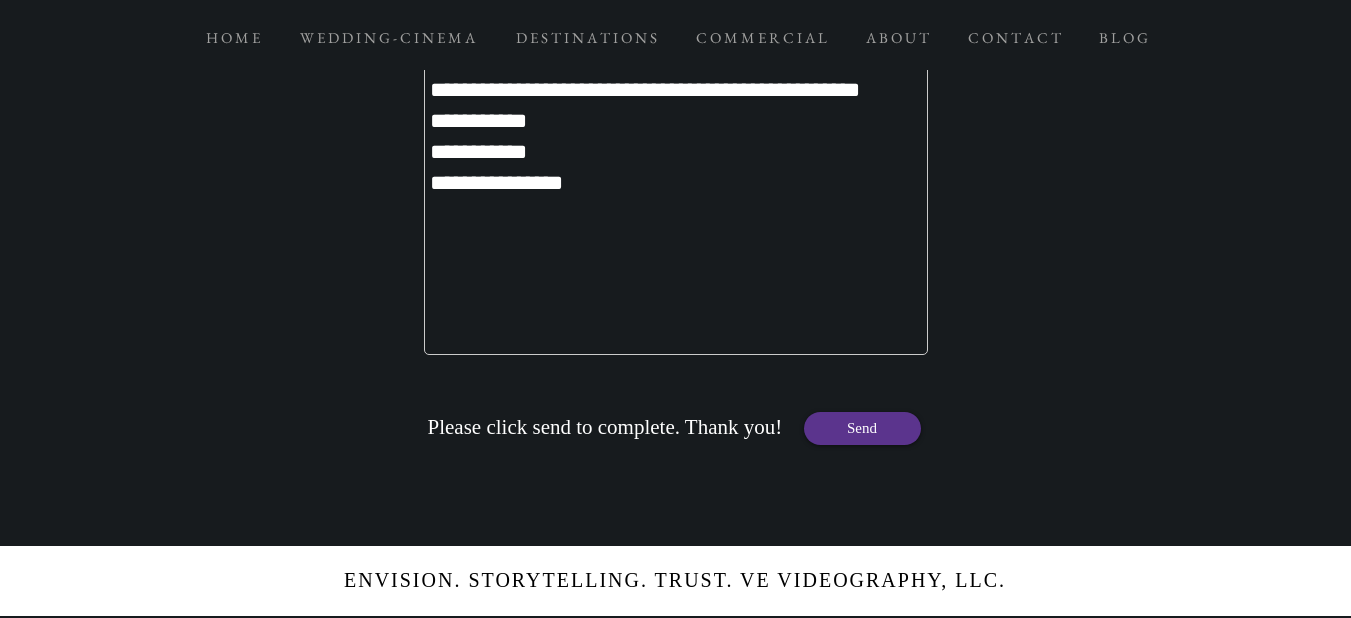 type on "**********" 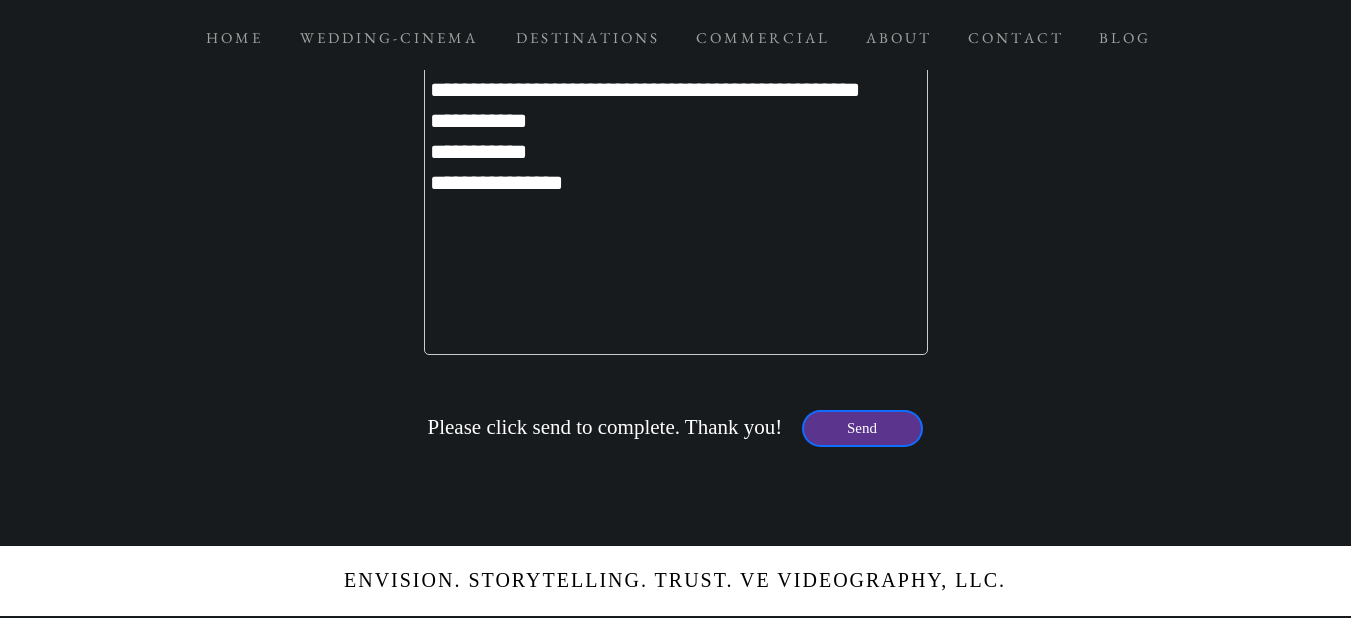 click on "Send" at bounding box center (862, 428) 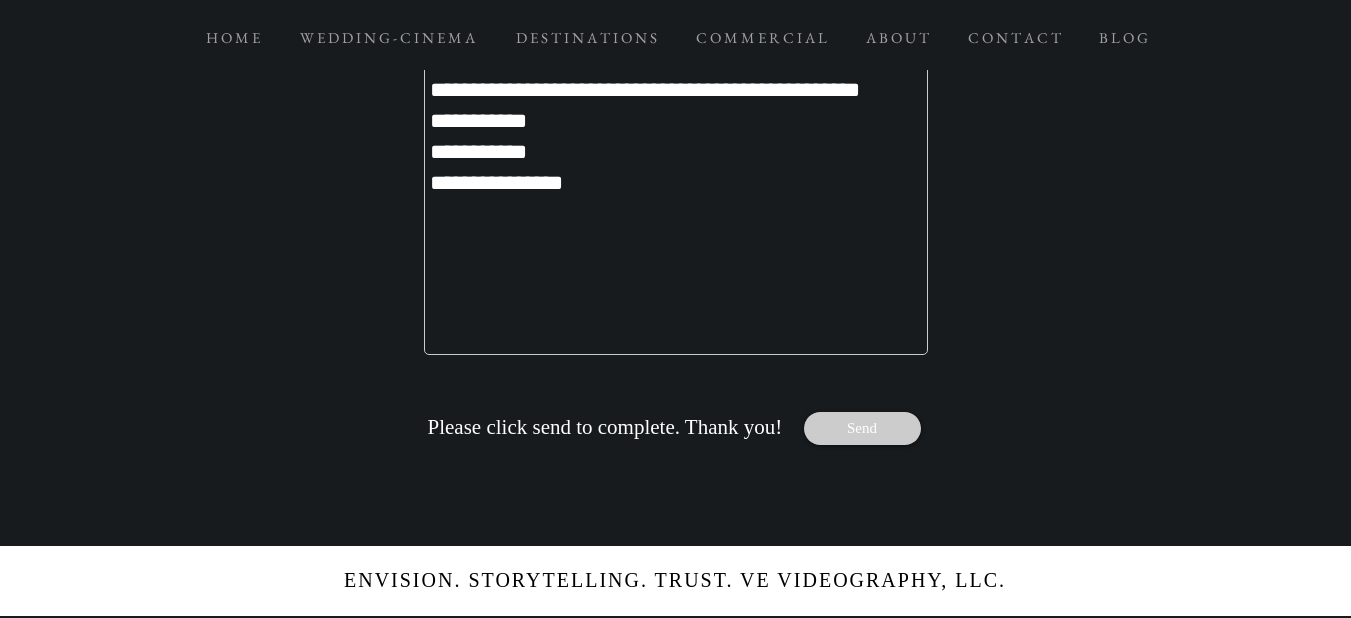 type 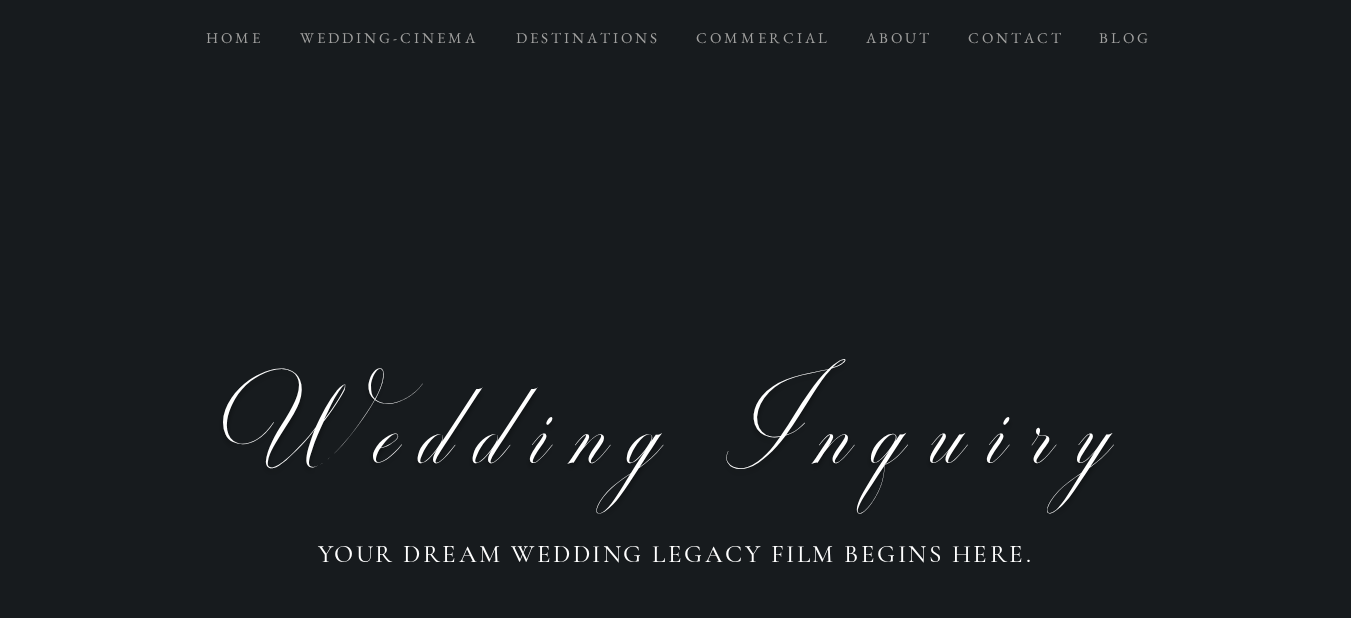 scroll, scrollTop: 0, scrollLeft: 0, axis: both 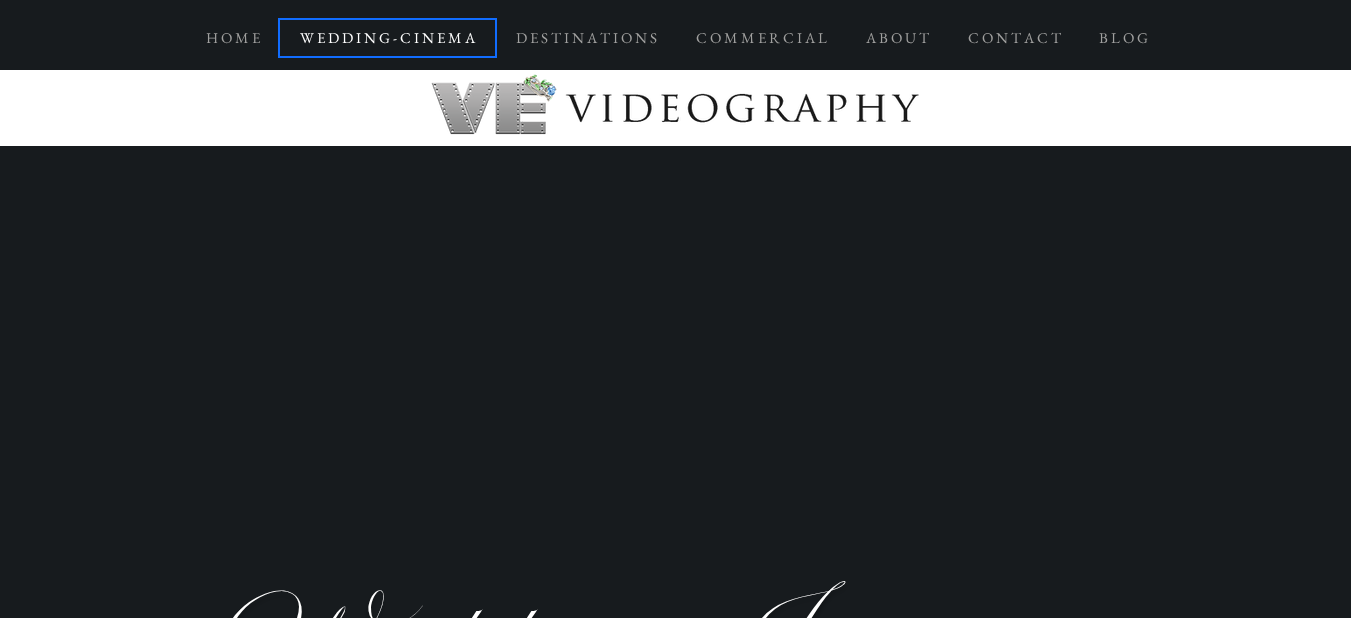 click on "W E D D I N G - C I N E M A" at bounding box center [387, 38] 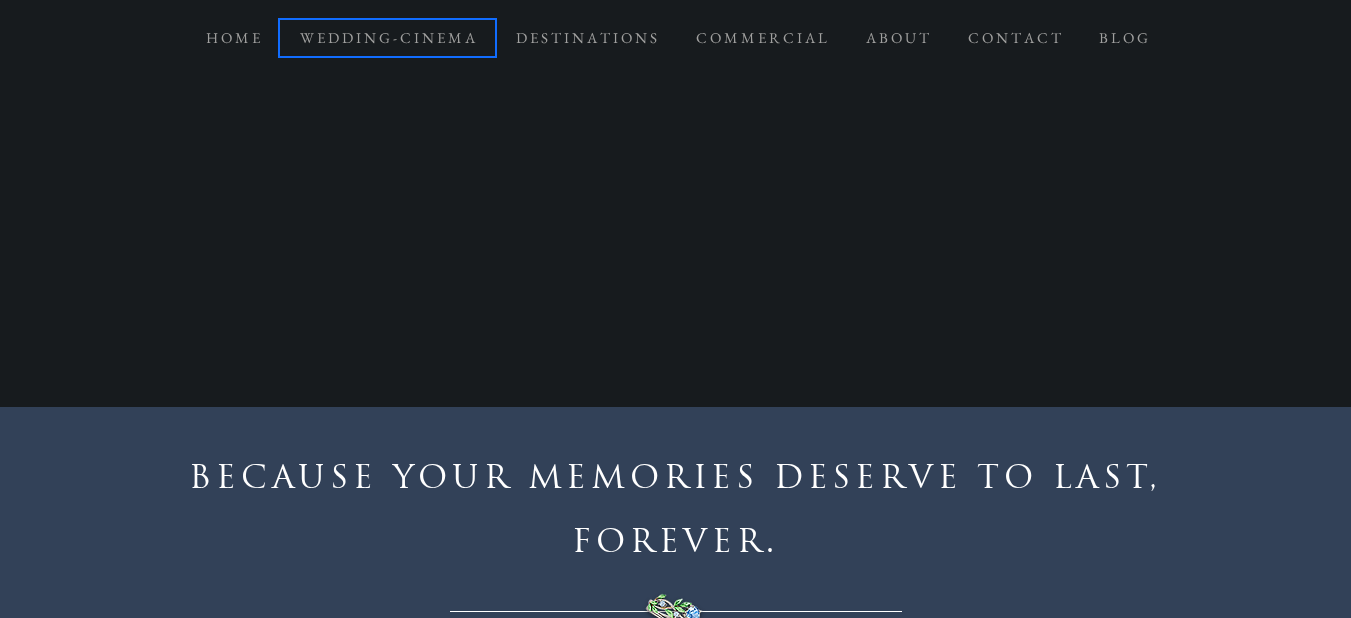 scroll, scrollTop: 800, scrollLeft: 0, axis: vertical 